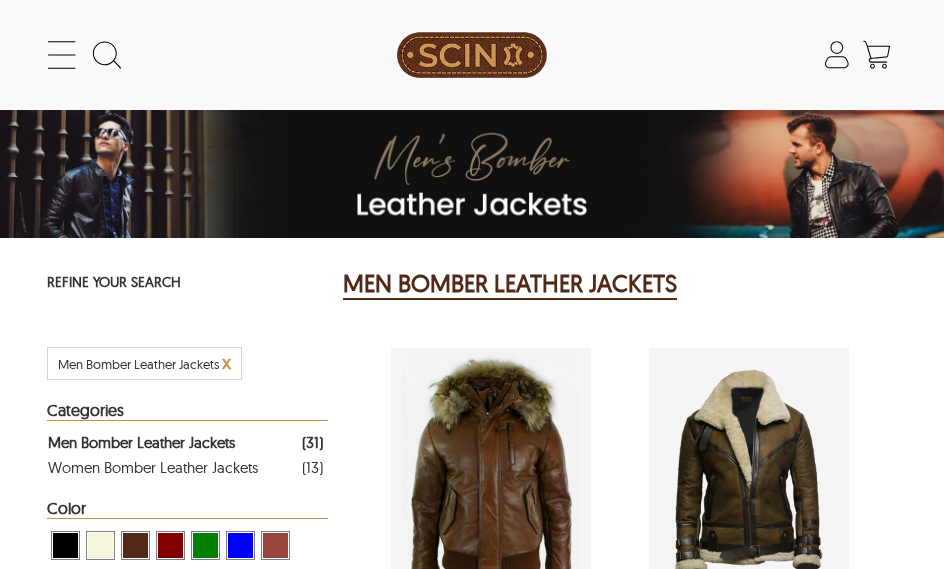 select on "********" 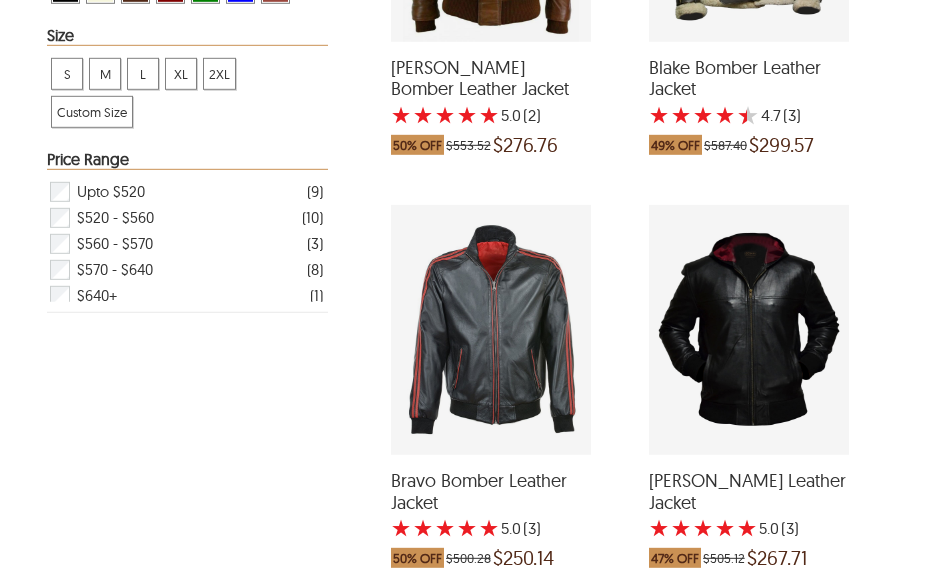 scroll, scrollTop: 556, scrollLeft: 0, axis: vertical 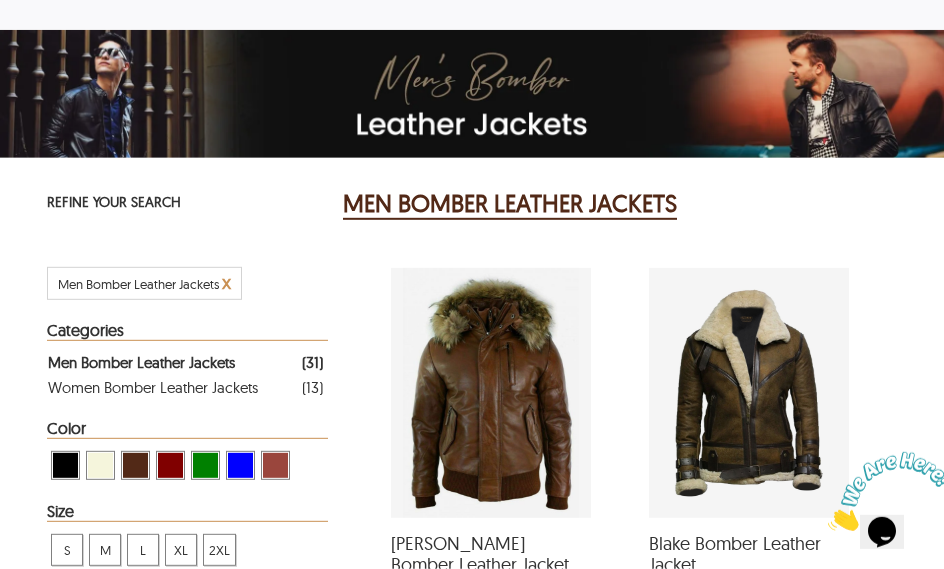click on "**********" at bounding box center [472, 4044] 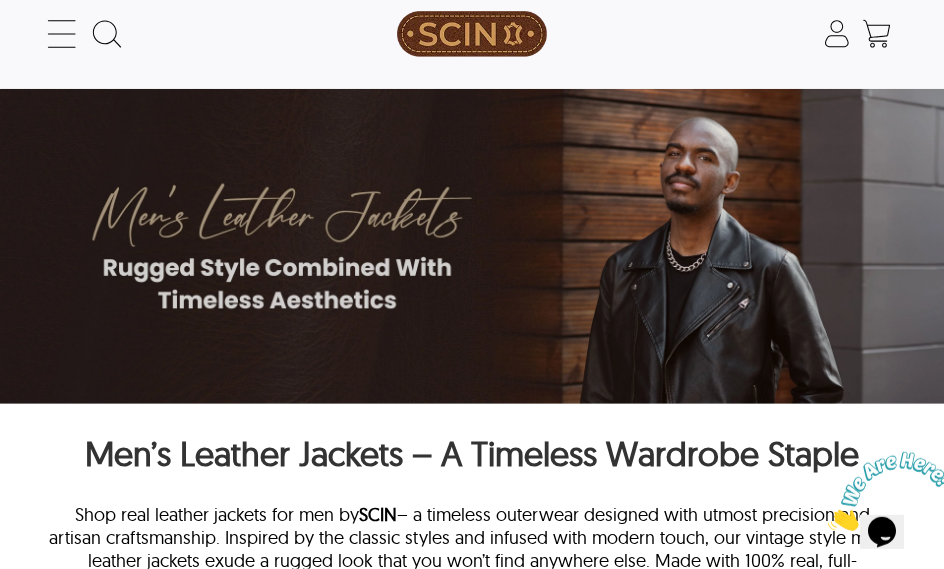 scroll, scrollTop: 0, scrollLeft: 0, axis: both 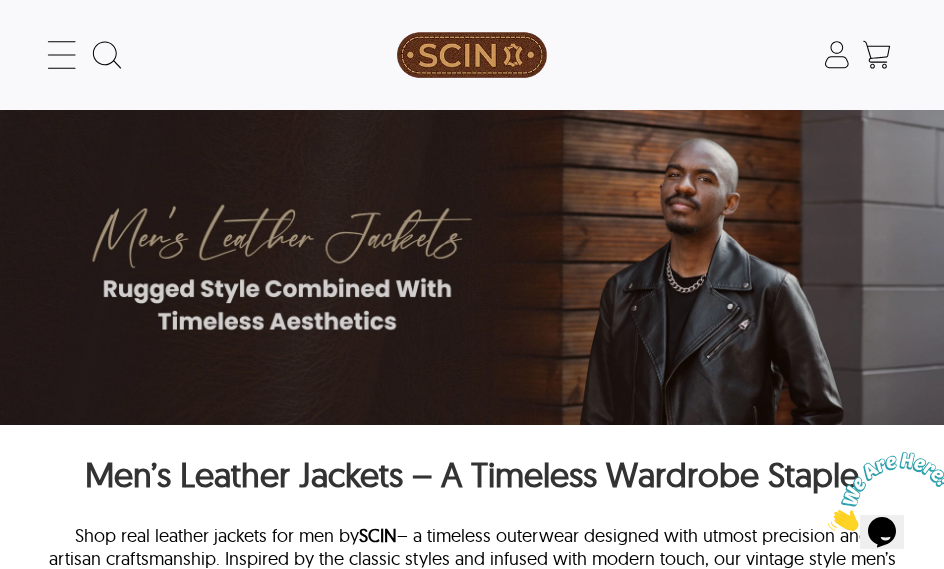 click 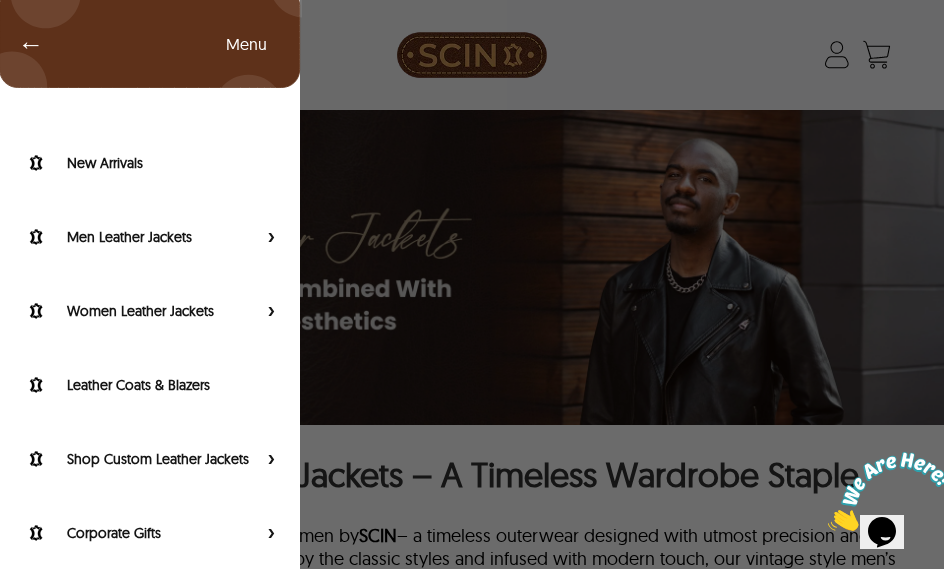 click on "New Arrivals" at bounding box center (173, 163) 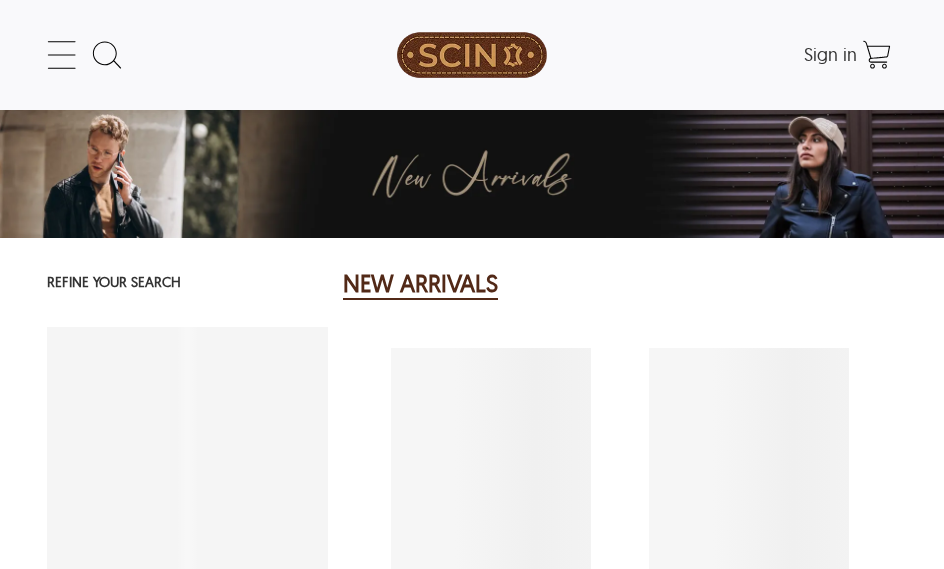 select on "********" 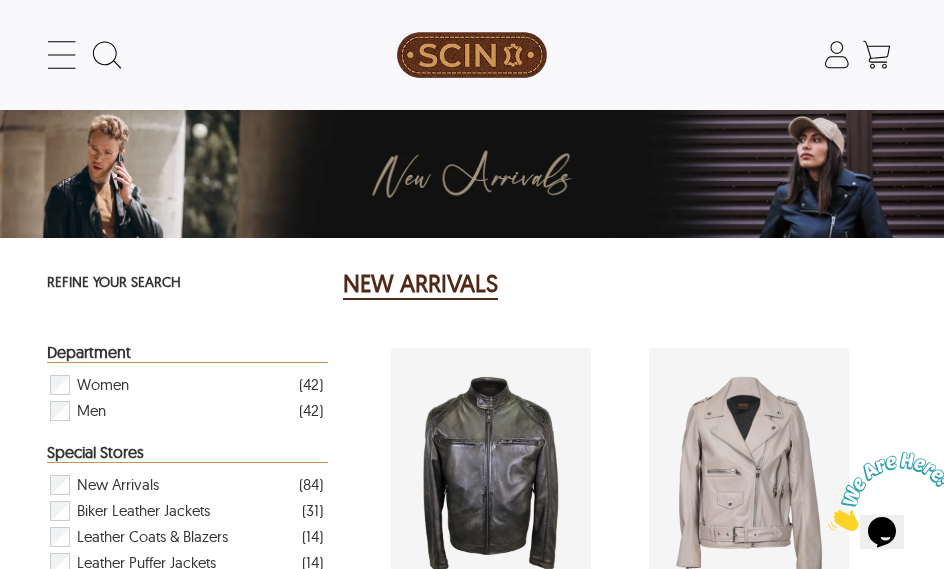 scroll, scrollTop: 0, scrollLeft: 0, axis: both 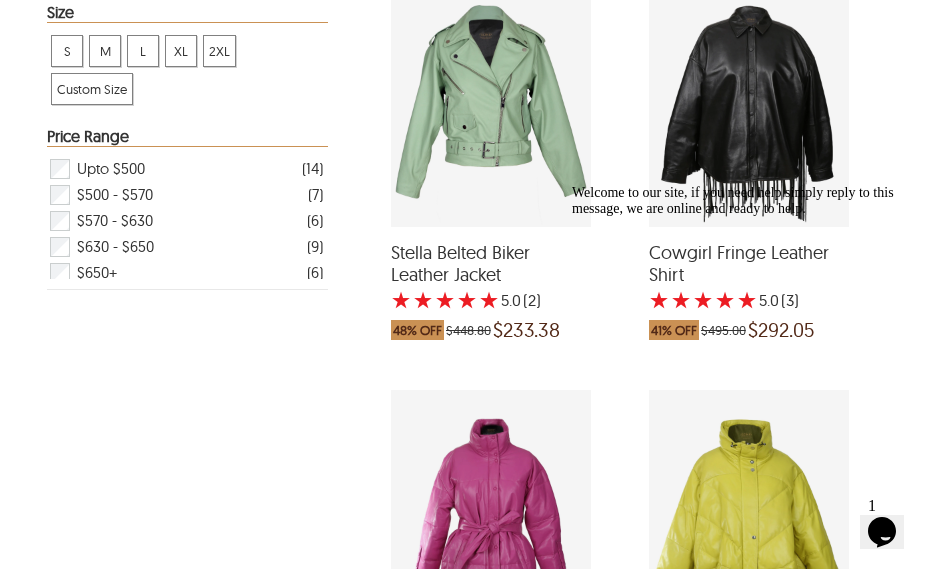 click on "Stella Belted Biker Leather Jacket" at bounding box center [491, 263] 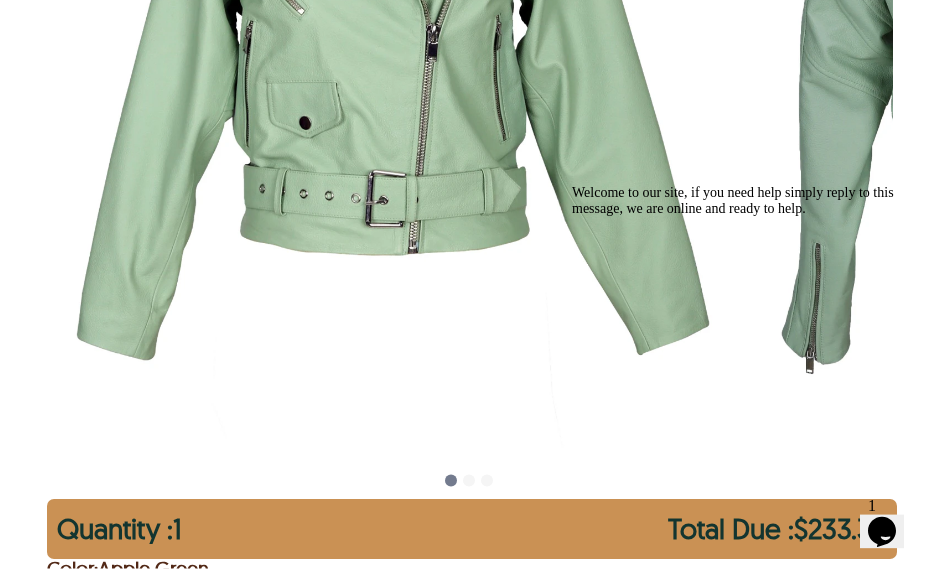 scroll, scrollTop: 626, scrollLeft: 0, axis: vertical 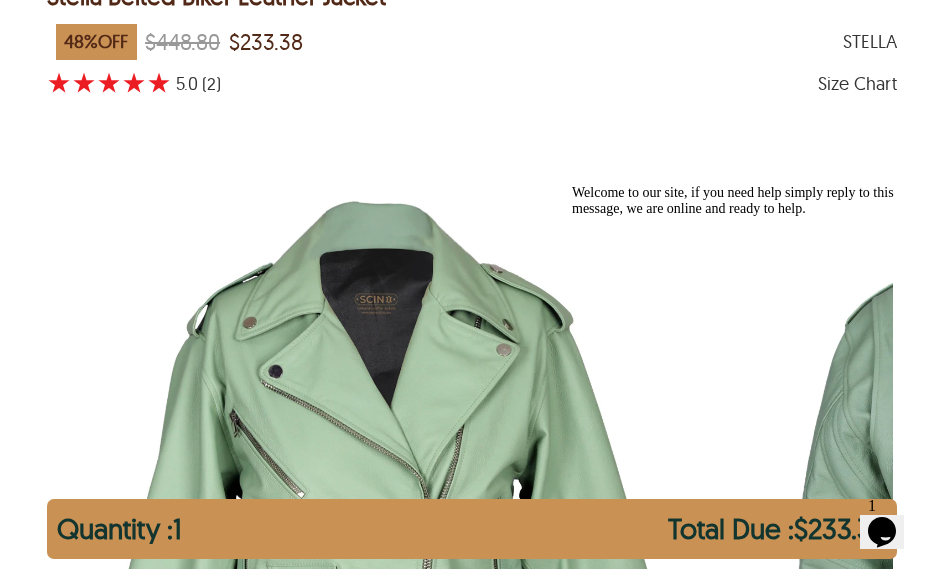 select on "********" 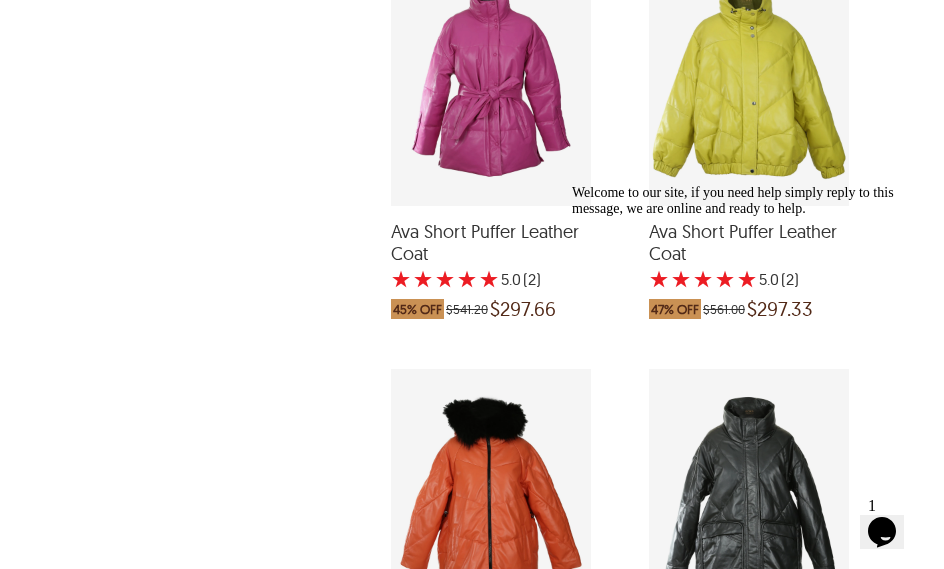 scroll, scrollTop: 1220, scrollLeft: 0, axis: vertical 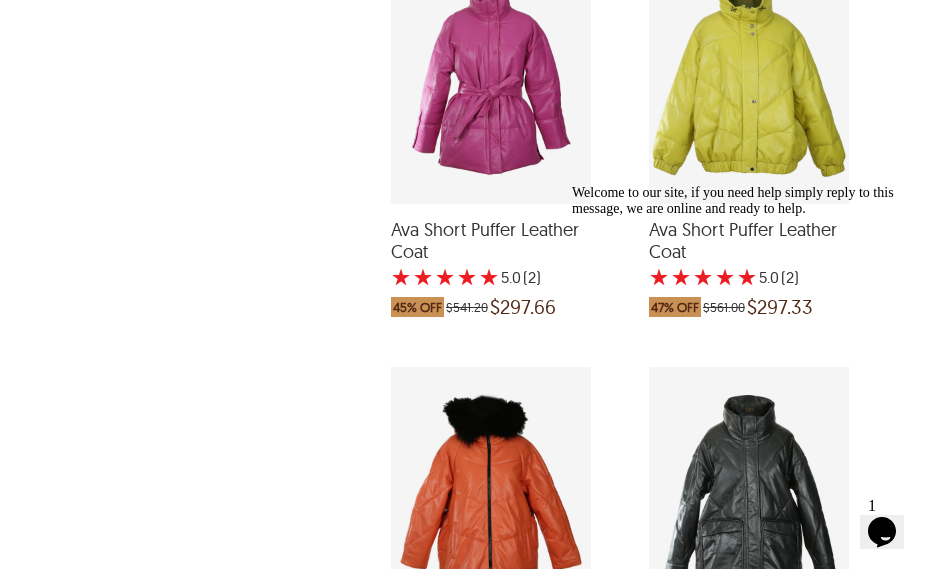 click at bounding box center (572, 185) 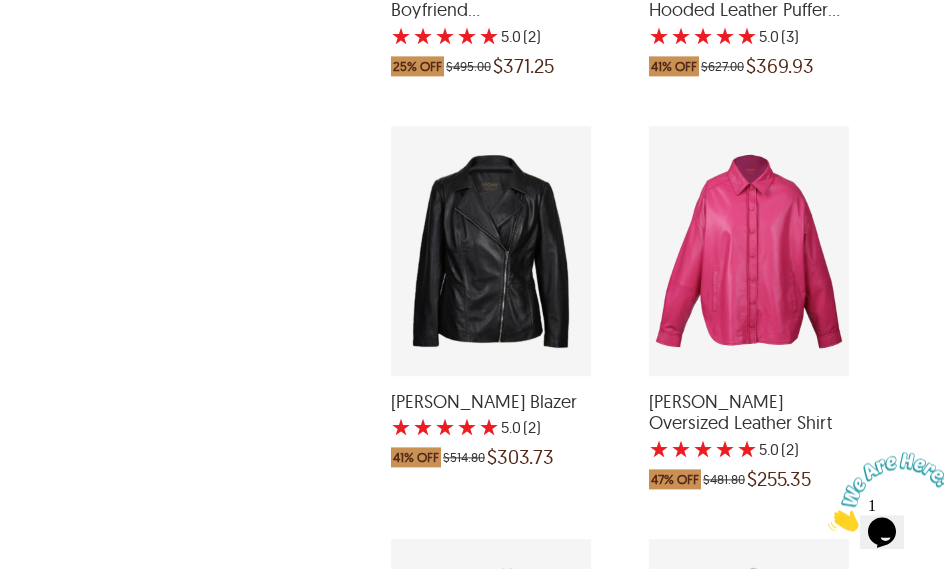 scroll, scrollTop: 2300, scrollLeft: 0, axis: vertical 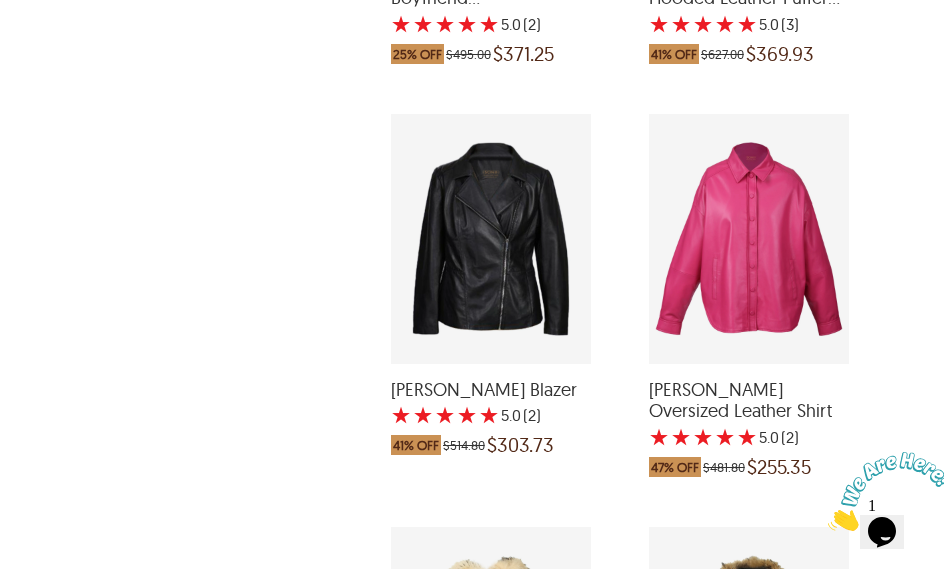 click on "[PERSON_NAME] Blazer" at bounding box center [491, 390] 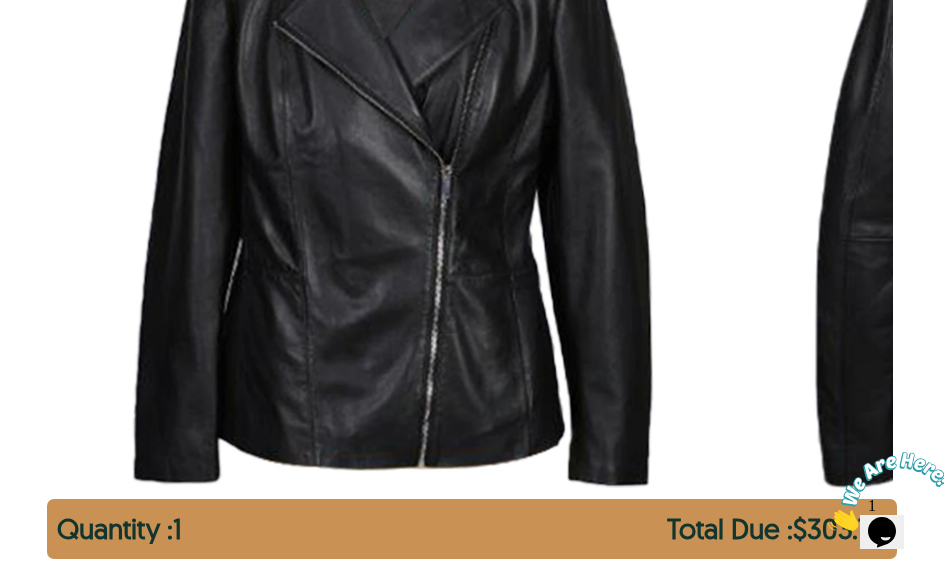 scroll, scrollTop: 498, scrollLeft: 0, axis: vertical 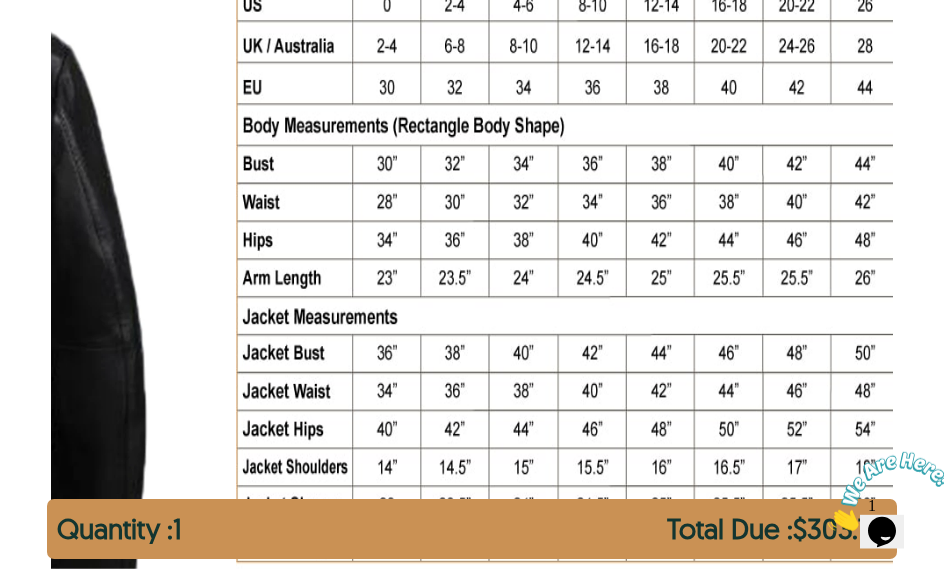 select on "********" 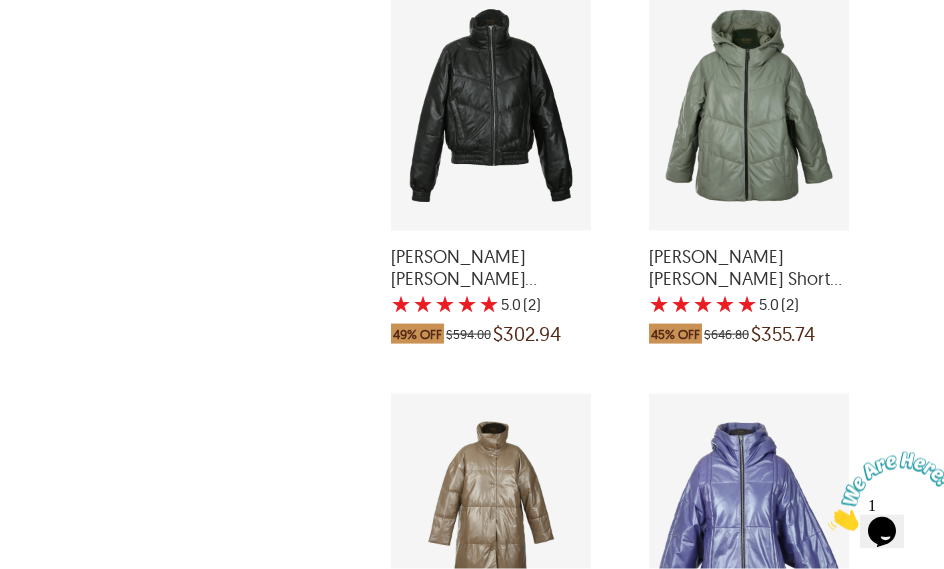 scroll, scrollTop: 3260, scrollLeft: 0, axis: vertical 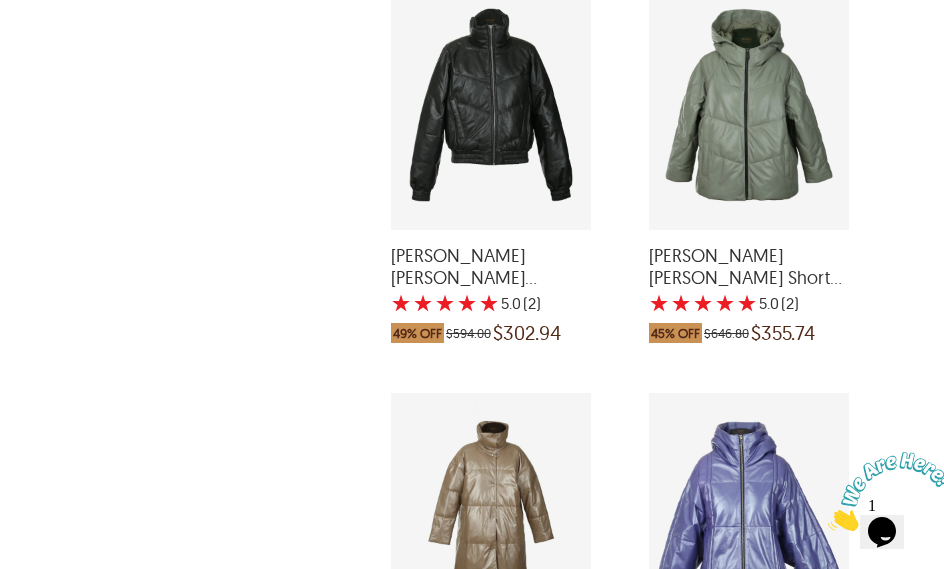 click on "[PERSON_NAME] [PERSON_NAME] Bomber Jacket" at bounding box center [491, 266] 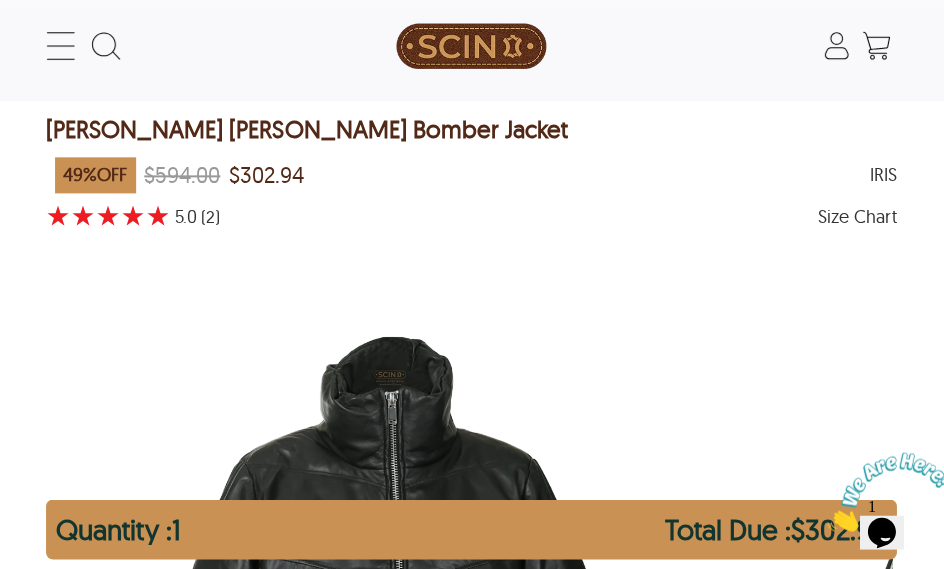 scroll, scrollTop: 0, scrollLeft: 0, axis: both 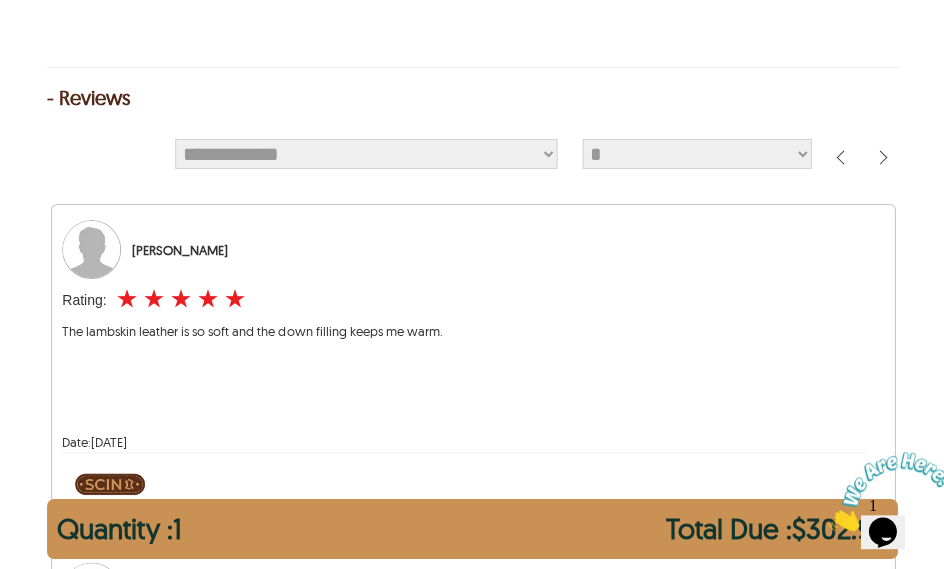 select on "********" 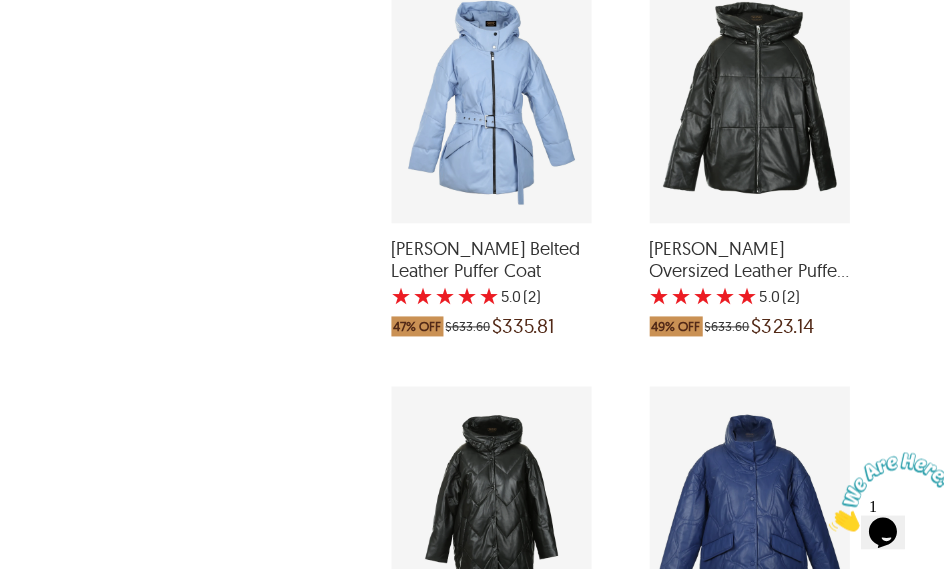 scroll, scrollTop: 5747, scrollLeft: 0, axis: vertical 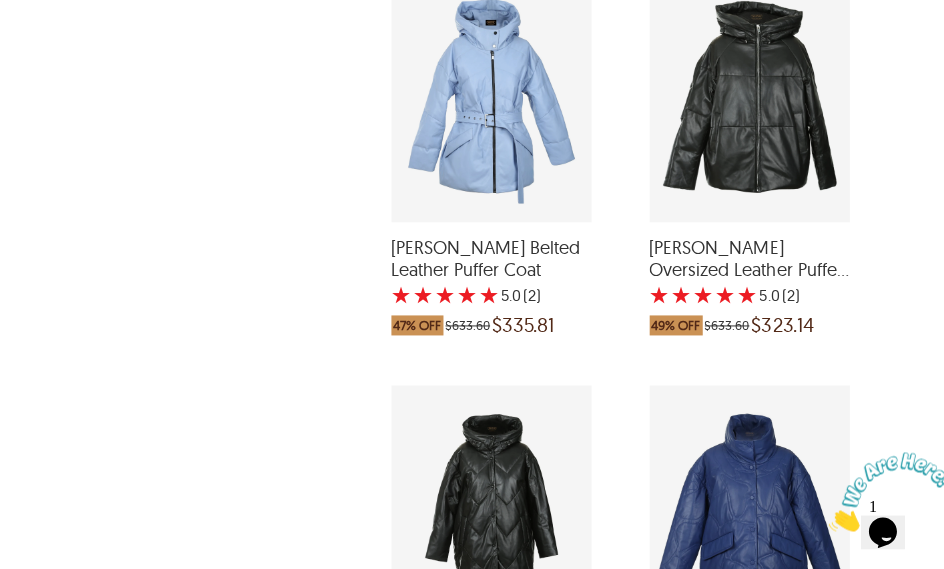 click on "[PERSON_NAME] Belted Leather Puffer Coat" at bounding box center [491, 258] 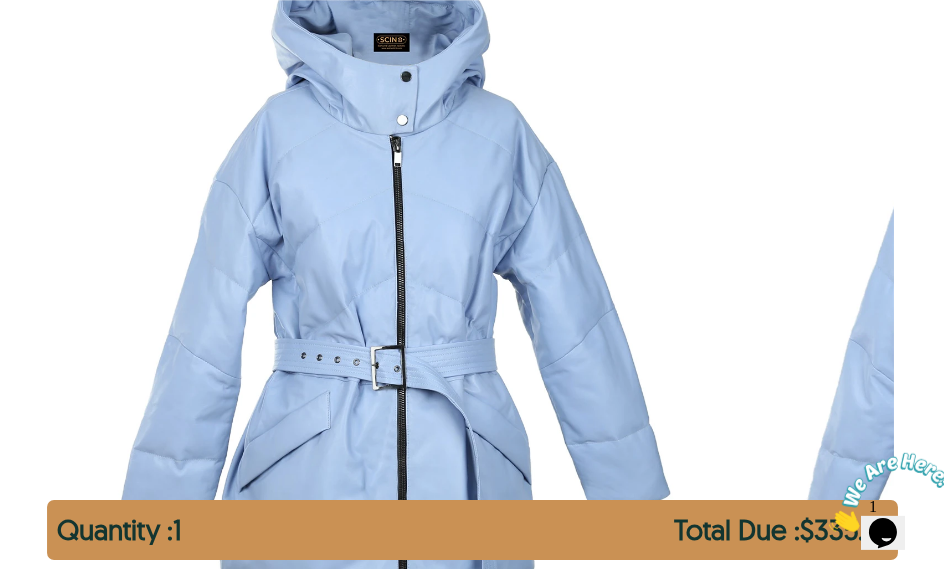 scroll, scrollTop: 373, scrollLeft: 0, axis: vertical 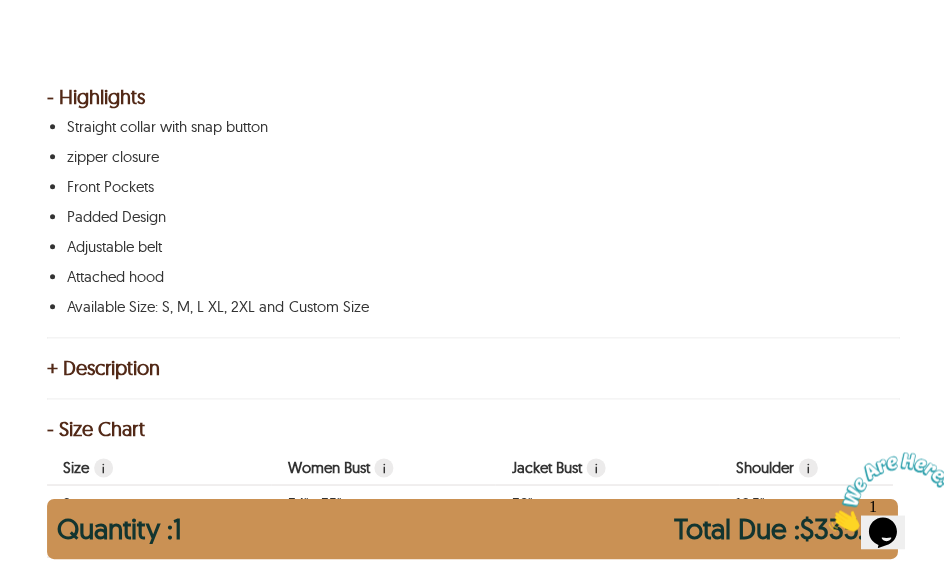 click on "+ Description" at bounding box center [472, 368] 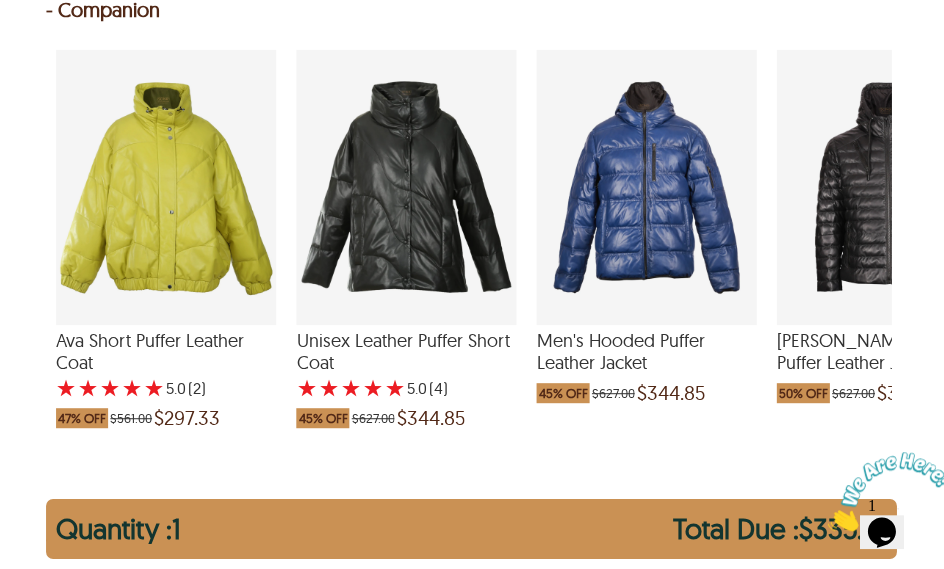 scroll, scrollTop: 2338, scrollLeft: 0, axis: vertical 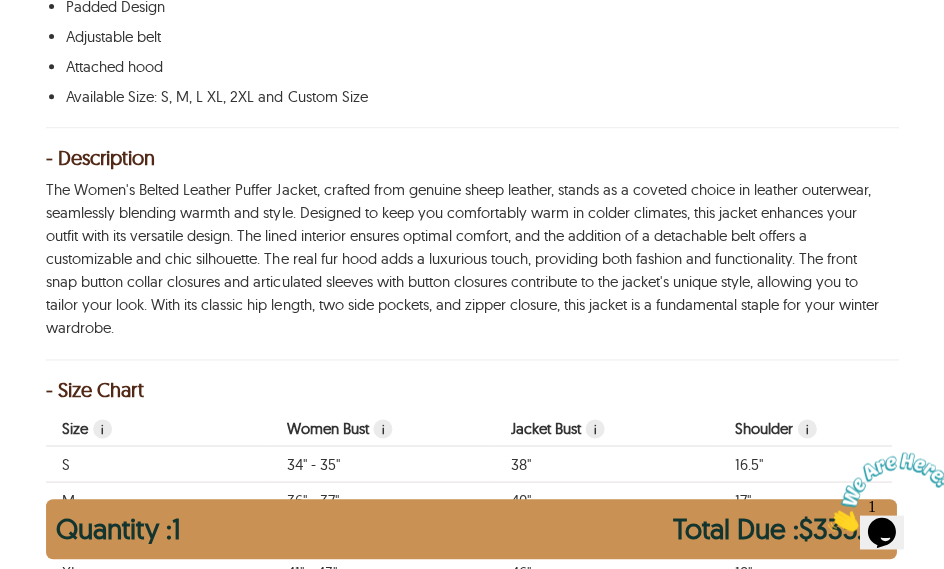 select on "********" 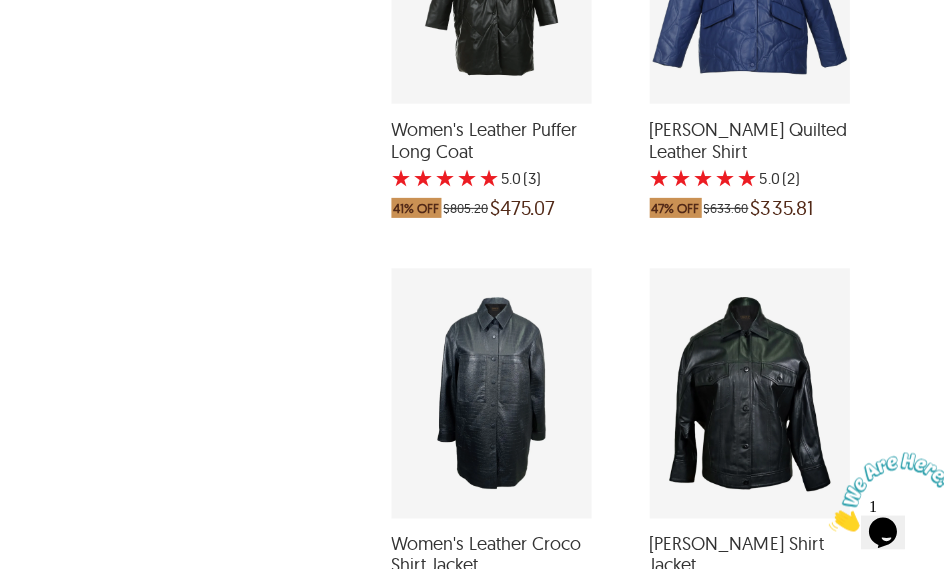 scroll, scrollTop: 6277, scrollLeft: 0, axis: vertical 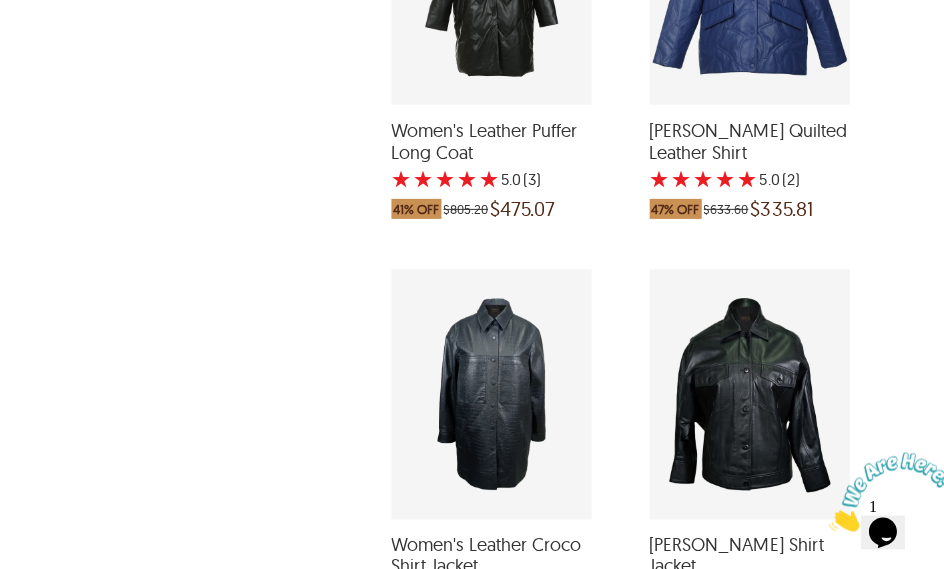 click on "[PERSON_NAME] Quilted Leather Shirt" at bounding box center [749, 141] 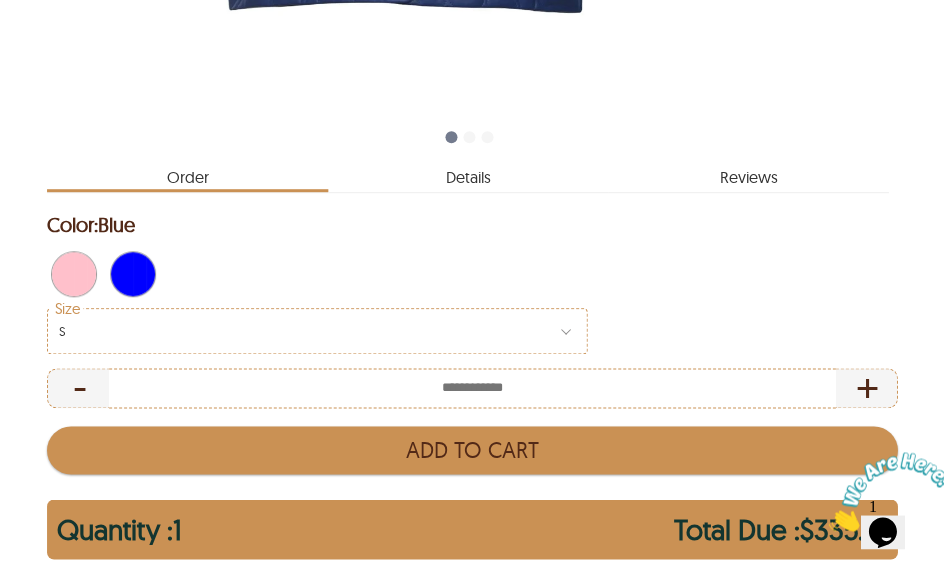 scroll, scrollTop: 966, scrollLeft: 0, axis: vertical 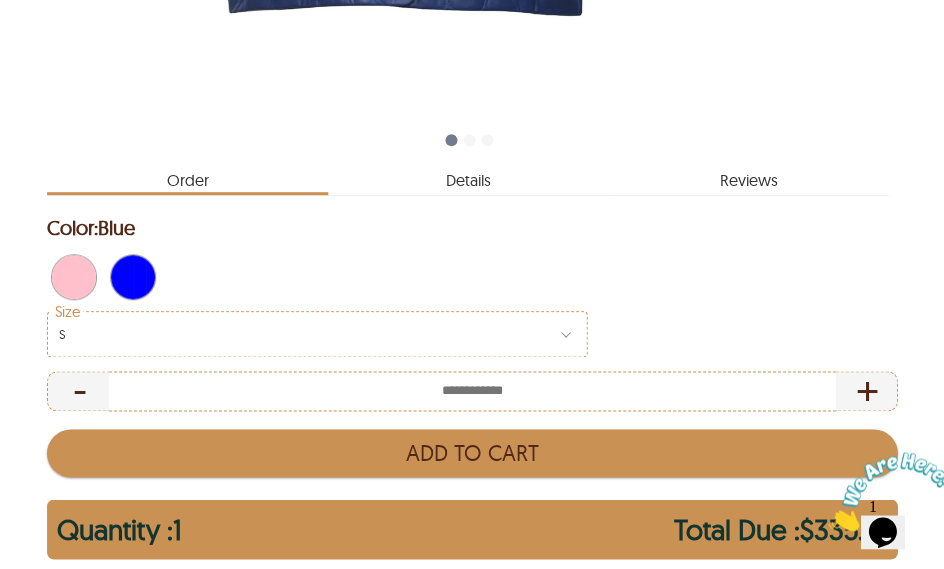 click at bounding box center (63, 277) 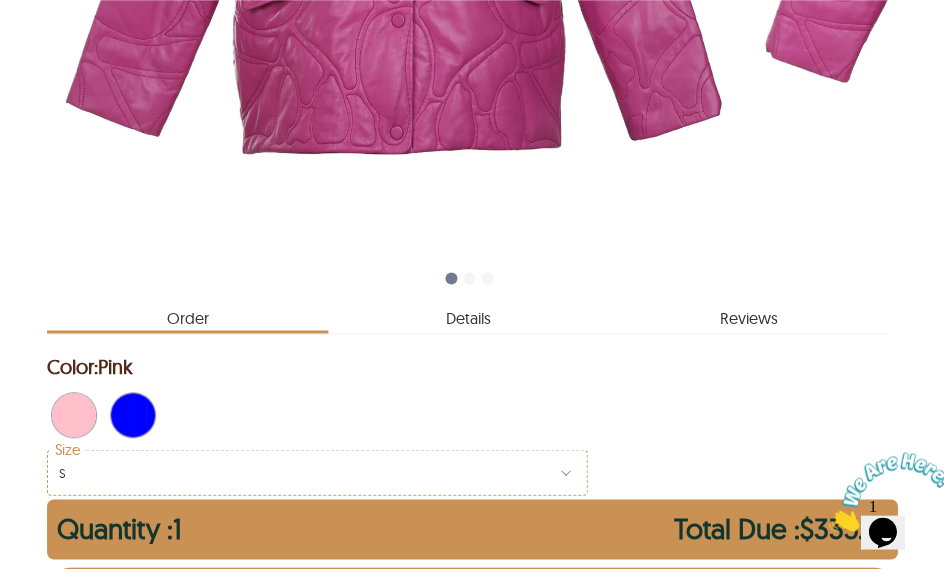 scroll, scrollTop: 829, scrollLeft: 0, axis: vertical 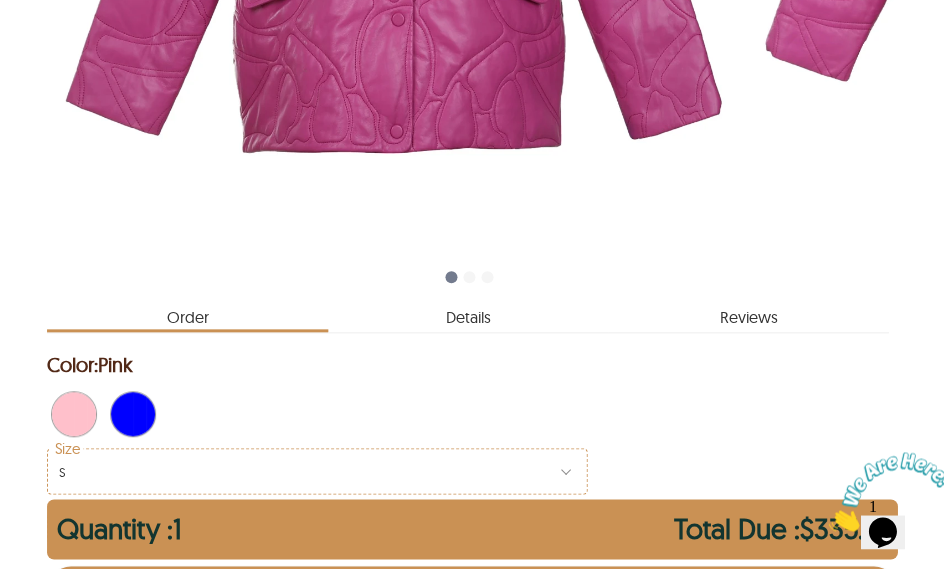 click at bounding box center (139, 414) 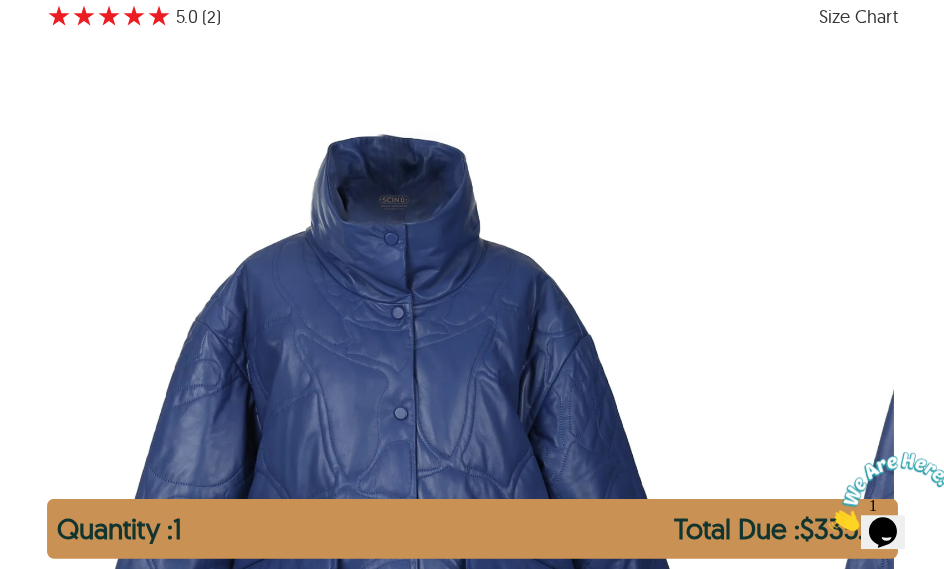 scroll, scrollTop: 210, scrollLeft: 0, axis: vertical 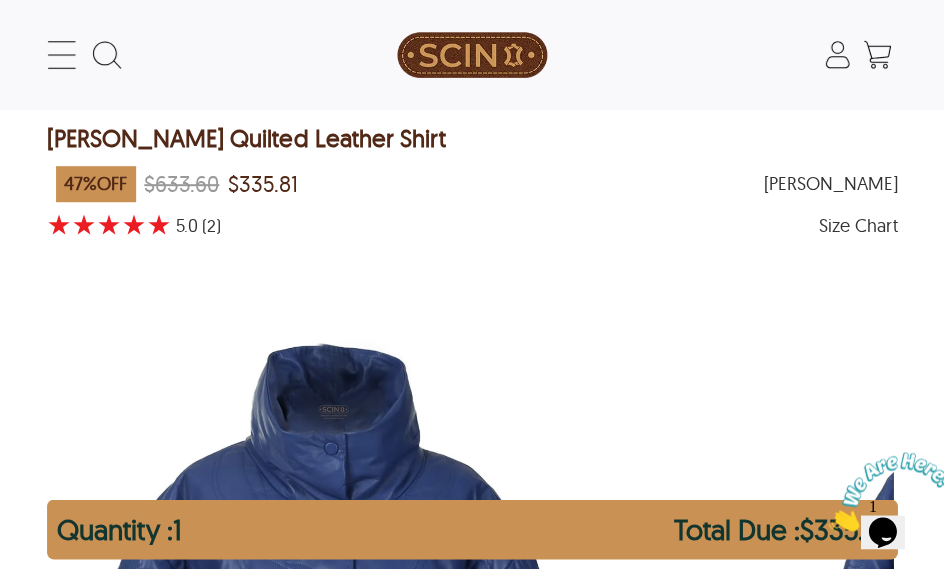 select on "********" 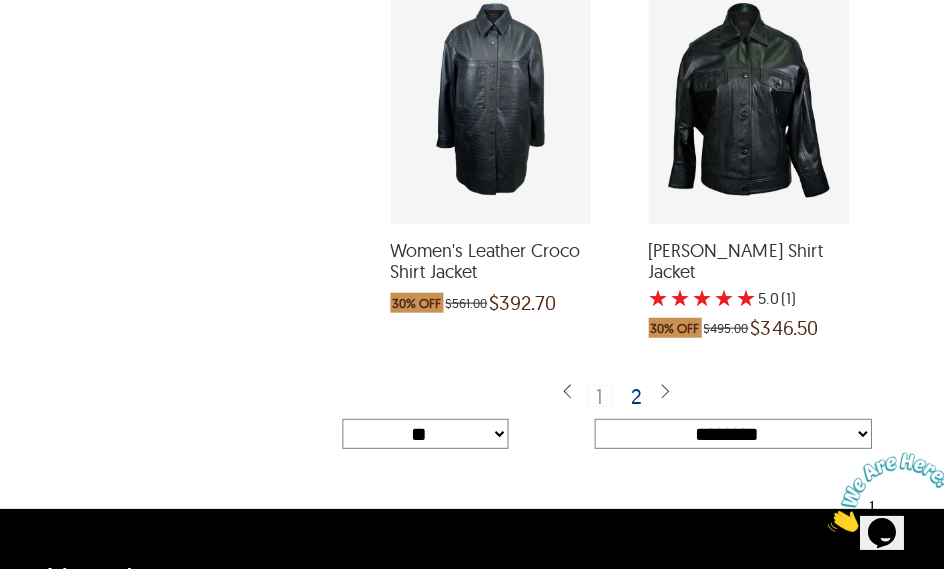 scroll, scrollTop: 6595, scrollLeft: 0, axis: vertical 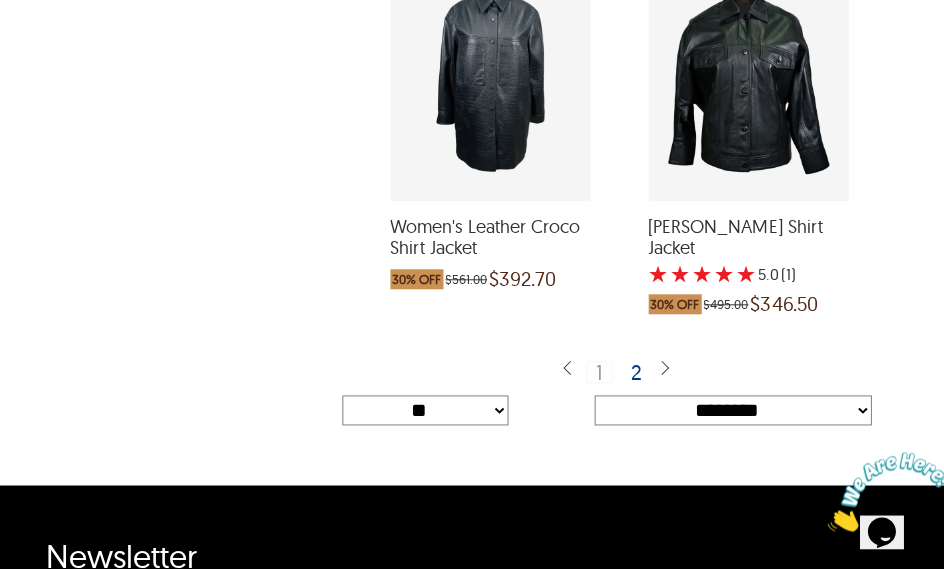 click on "2" at bounding box center (637, 372) 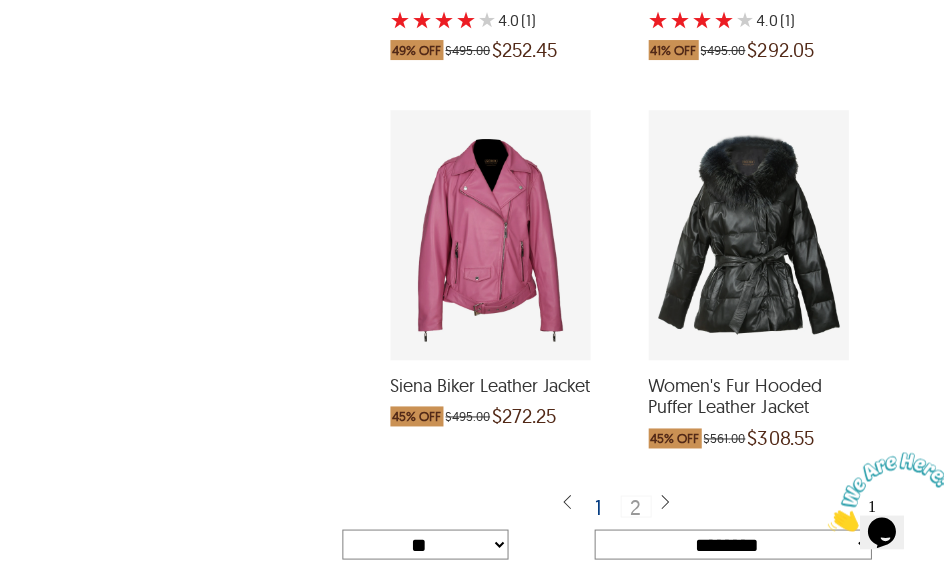 scroll, scrollTop: 1867, scrollLeft: 0, axis: vertical 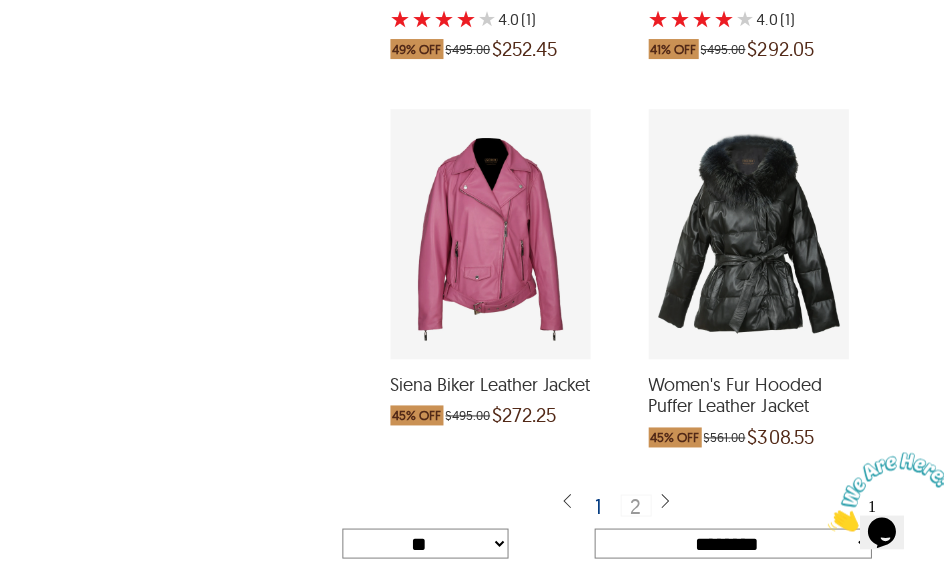 click on "Women's Fur Hooded Puffer Leather Jacket" at bounding box center [749, 395] 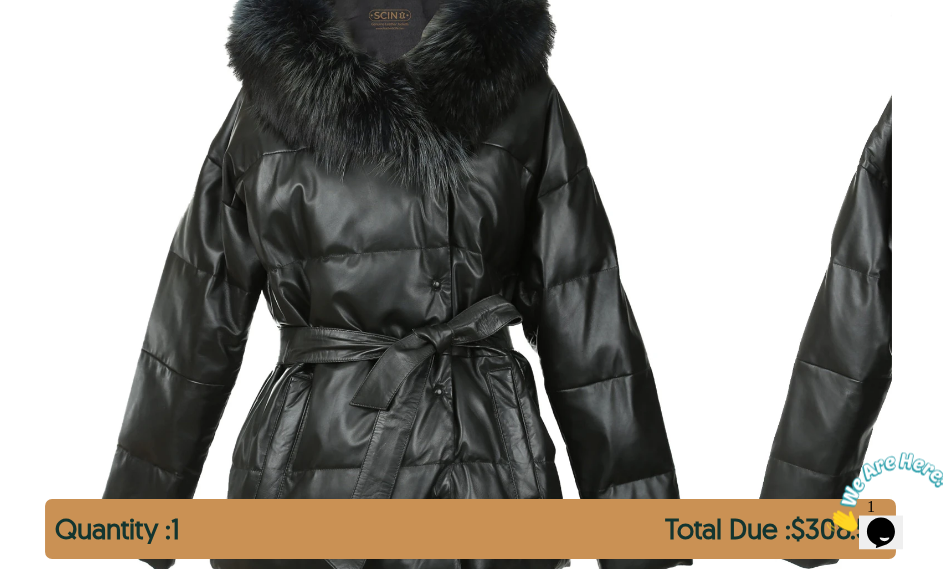 scroll, scrollTop: 404, scrollLeft: 1, axis: both 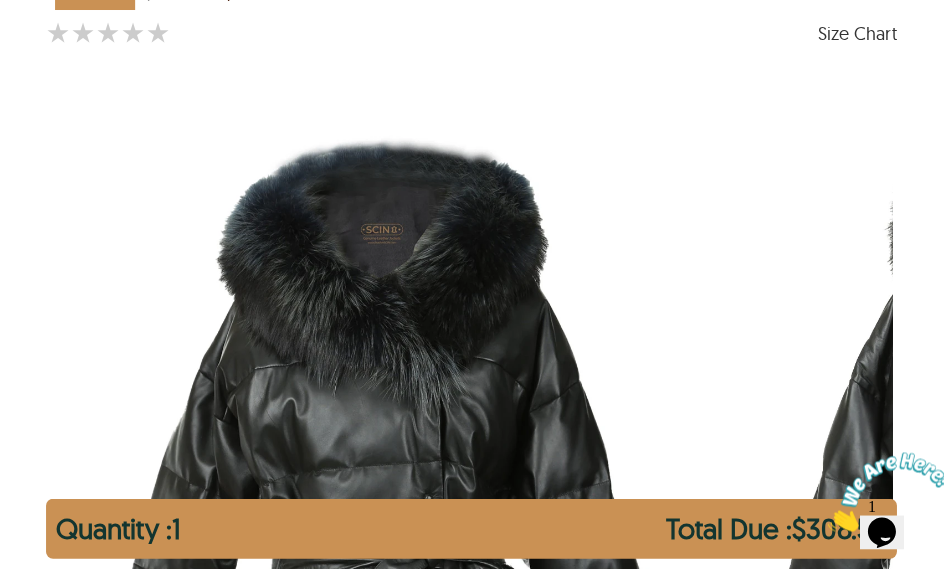 select on "********" 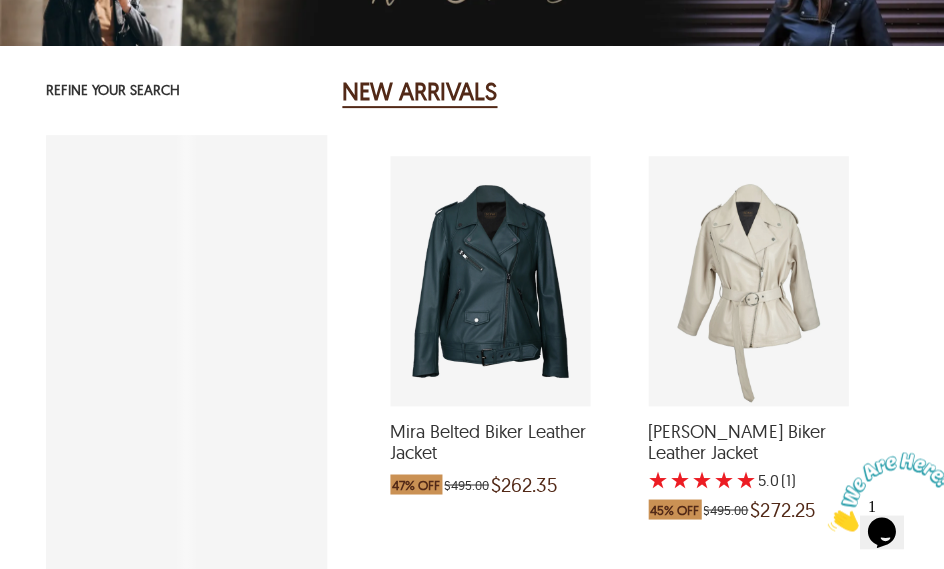 scroll, scrollTop: 1913, scrollLeft: 0, axis: vertical 